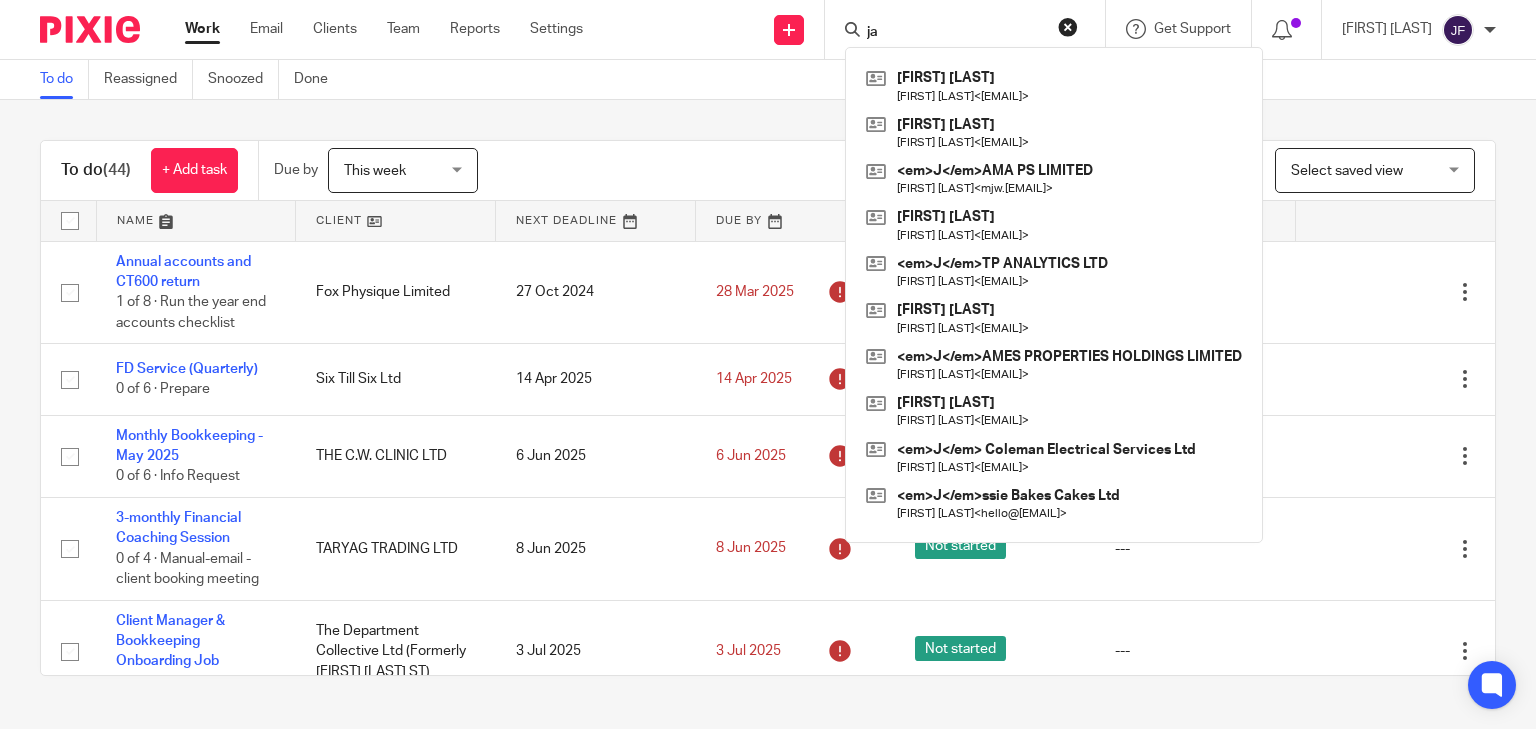 scroll, scrollTop: 0, scrollLeft: 0, axis: both 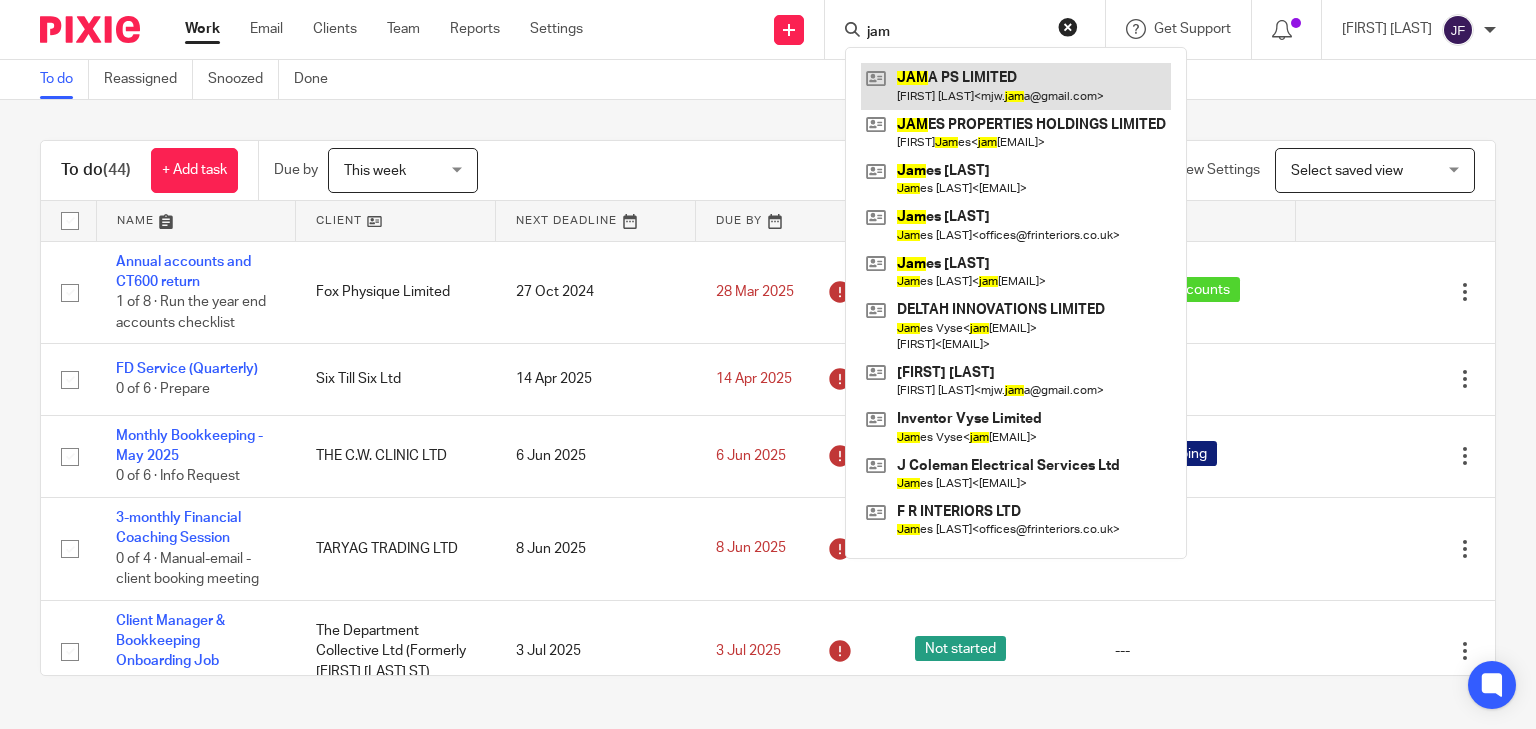 type on "jam" 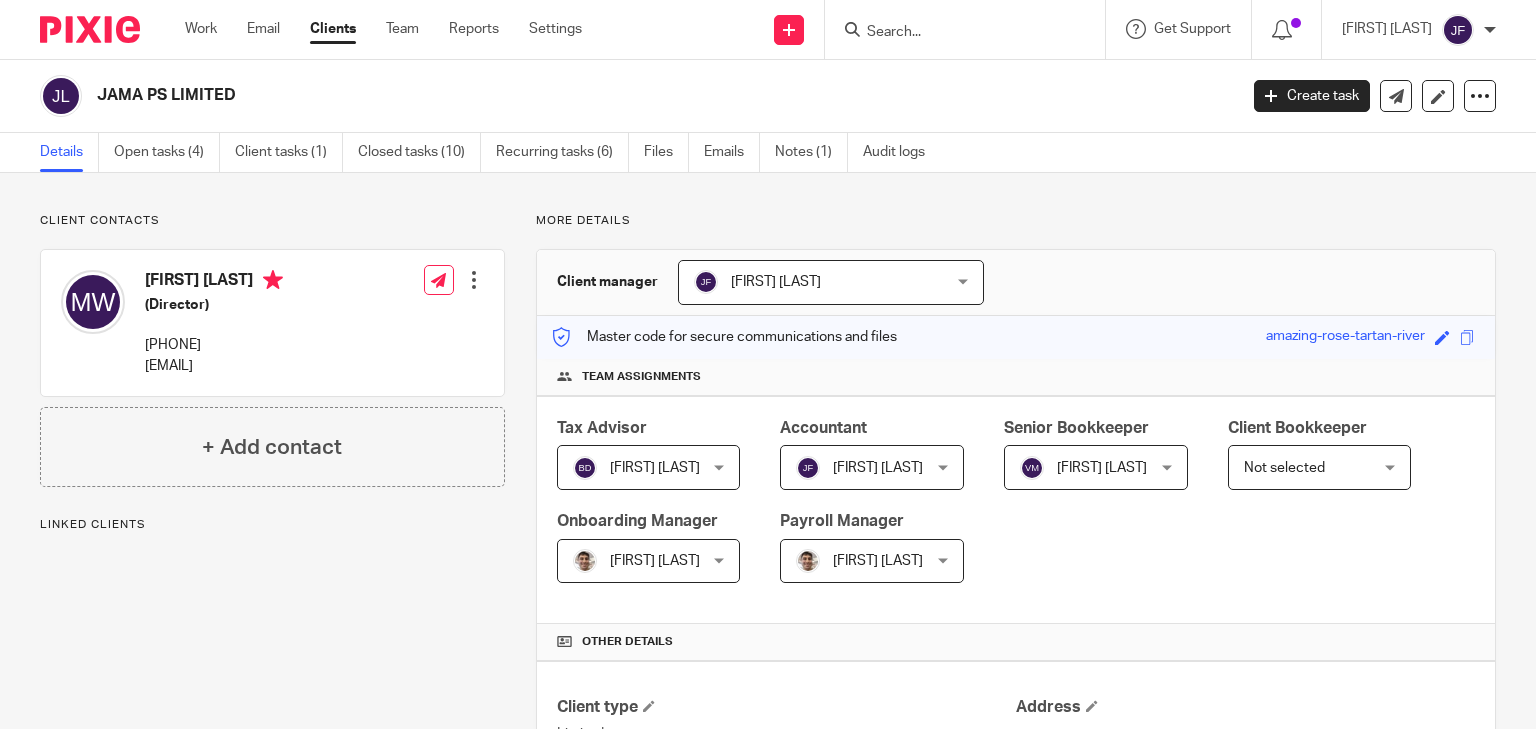scroll, scrollTop: 0, scrollLeft: 0, axis: both 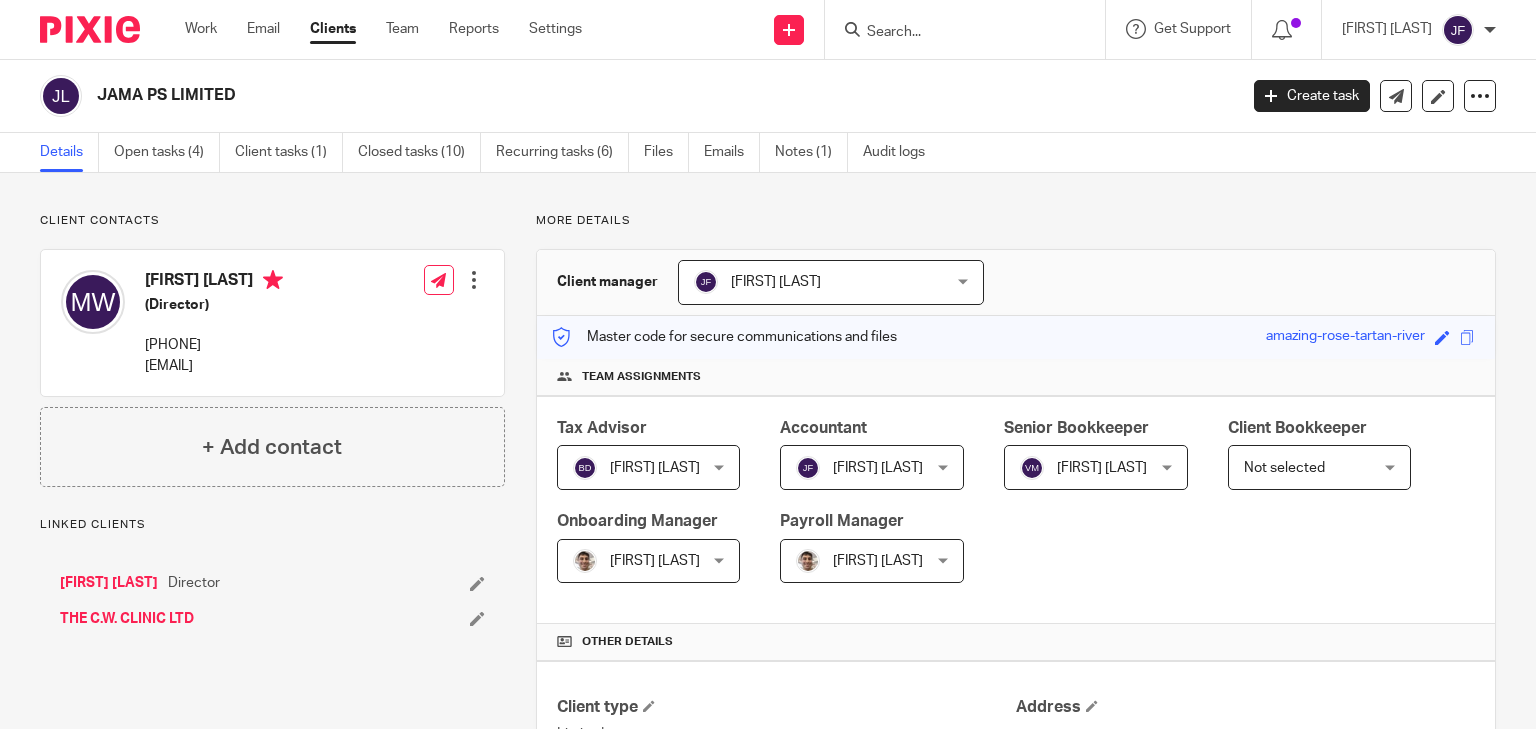 drag, startPoint x: 147, startPoint y: 277, endPoint x: 234, endPoint y: 278, distance: 87.005745 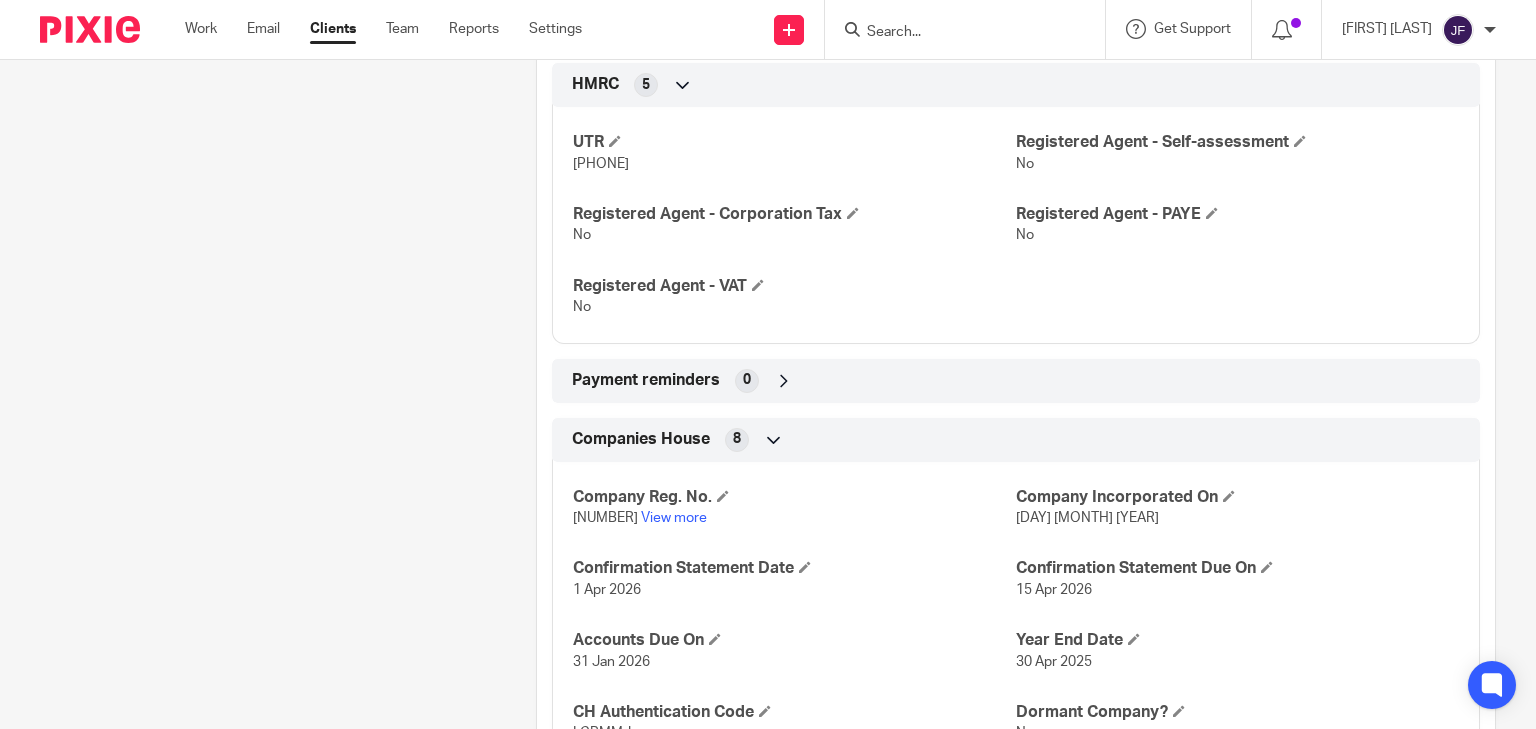 scroll, scrollTop: 960, scrollLeft: 0, axis: vertical 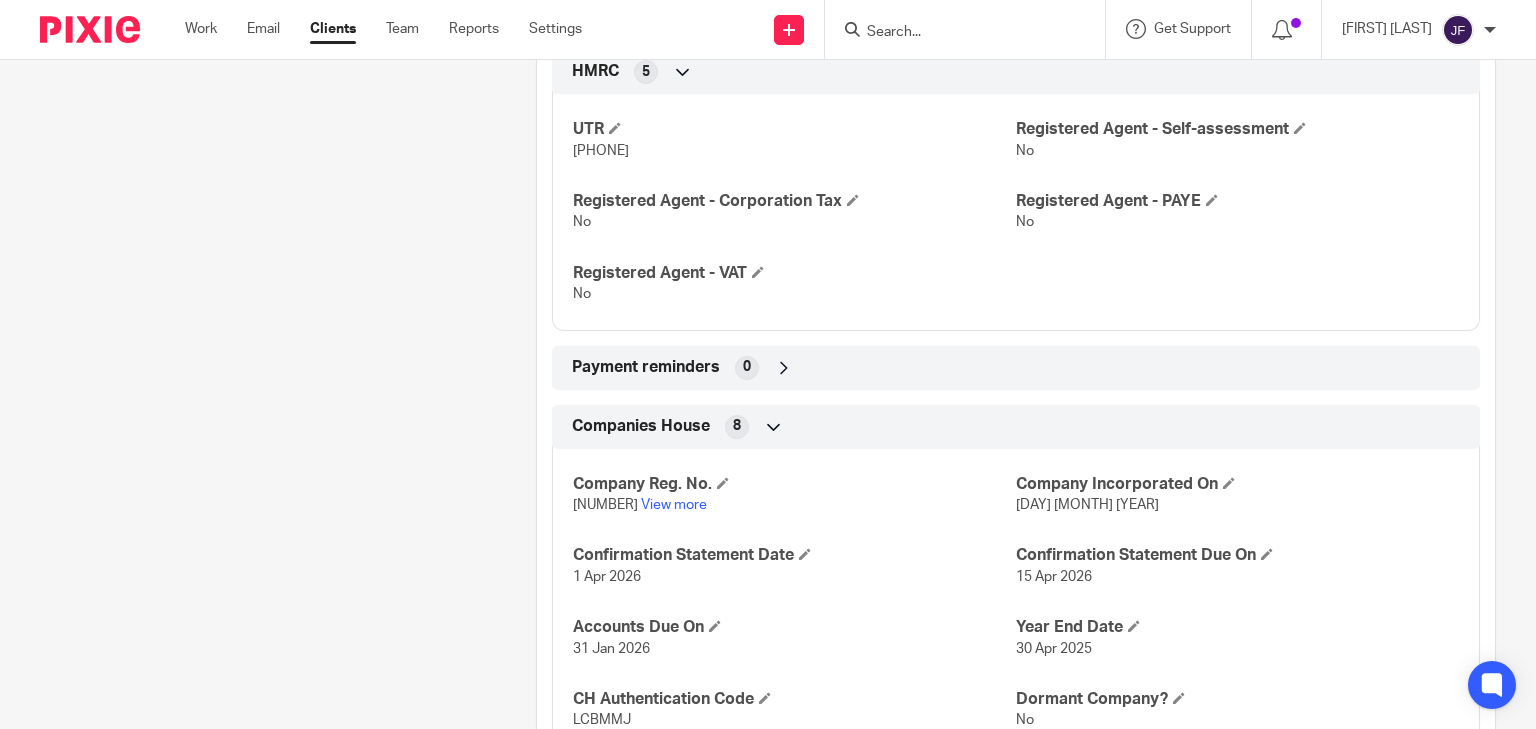 drag, startPoint x: 571, startPoint y: 148, endPoint x: 648, endPoint y: 148, distance: 77 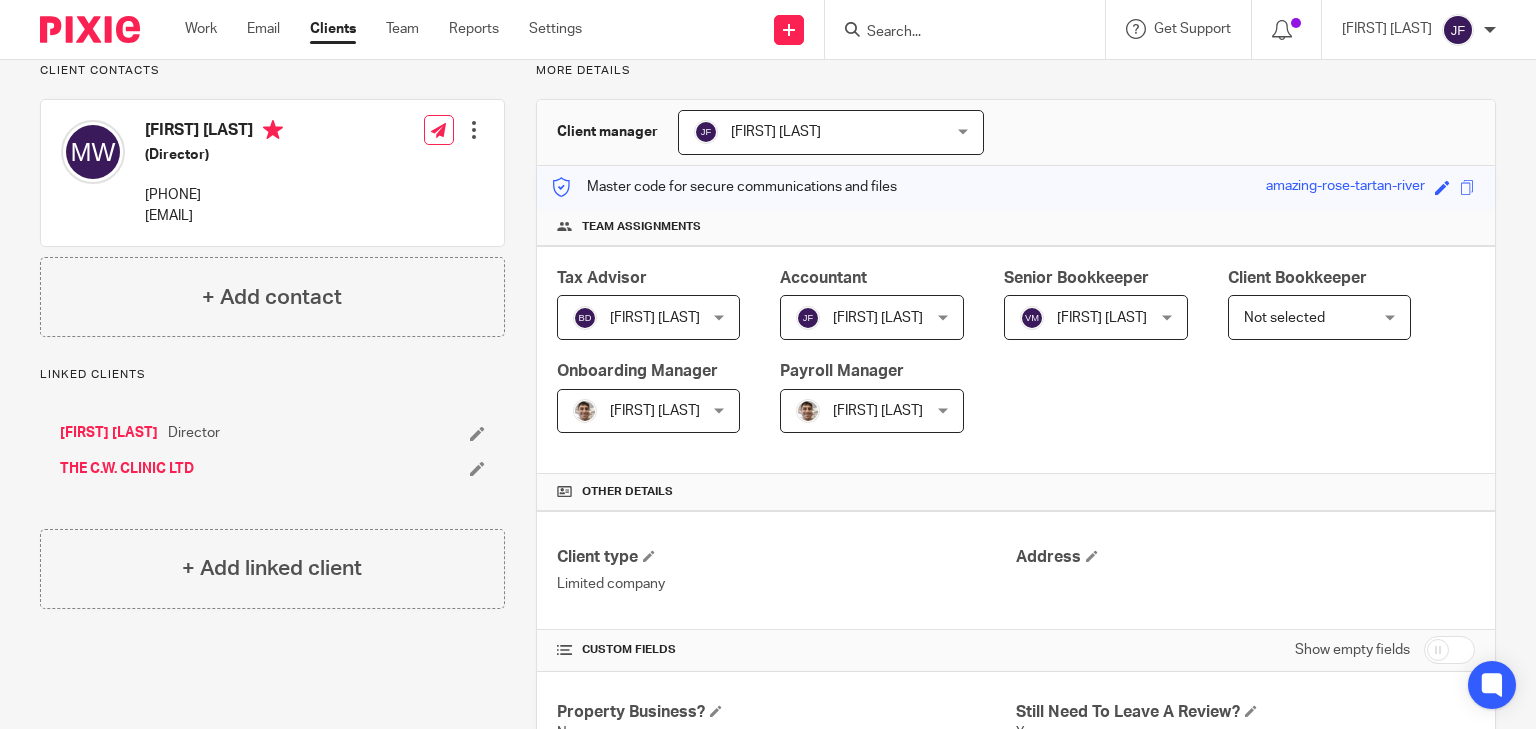 scroll, scrollTop: 0, scrollLeft: 0, axis: both 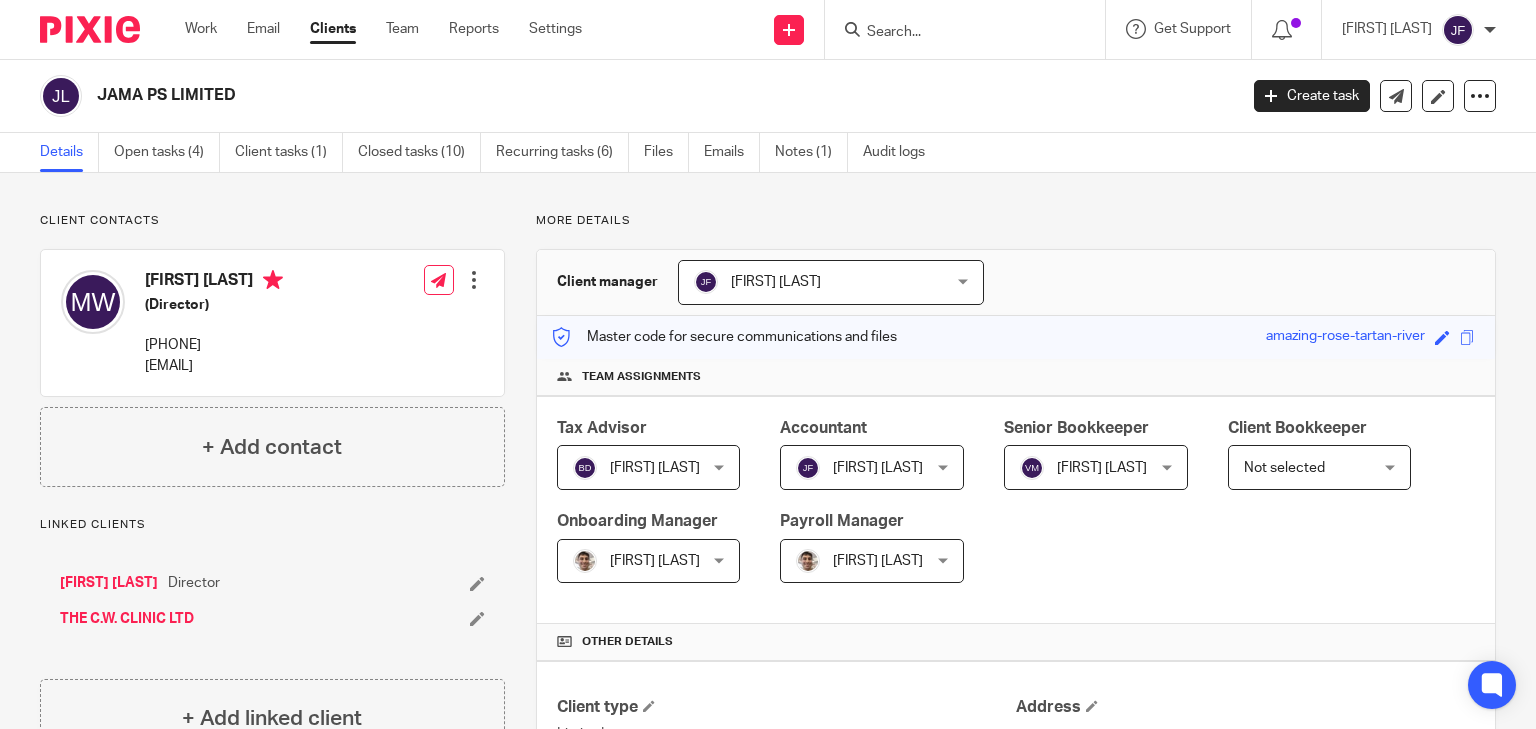 drag, startPoint x: 156, startPoint y: 279, endPoint x: 243, endPoint y: 280, distance: 87.005745 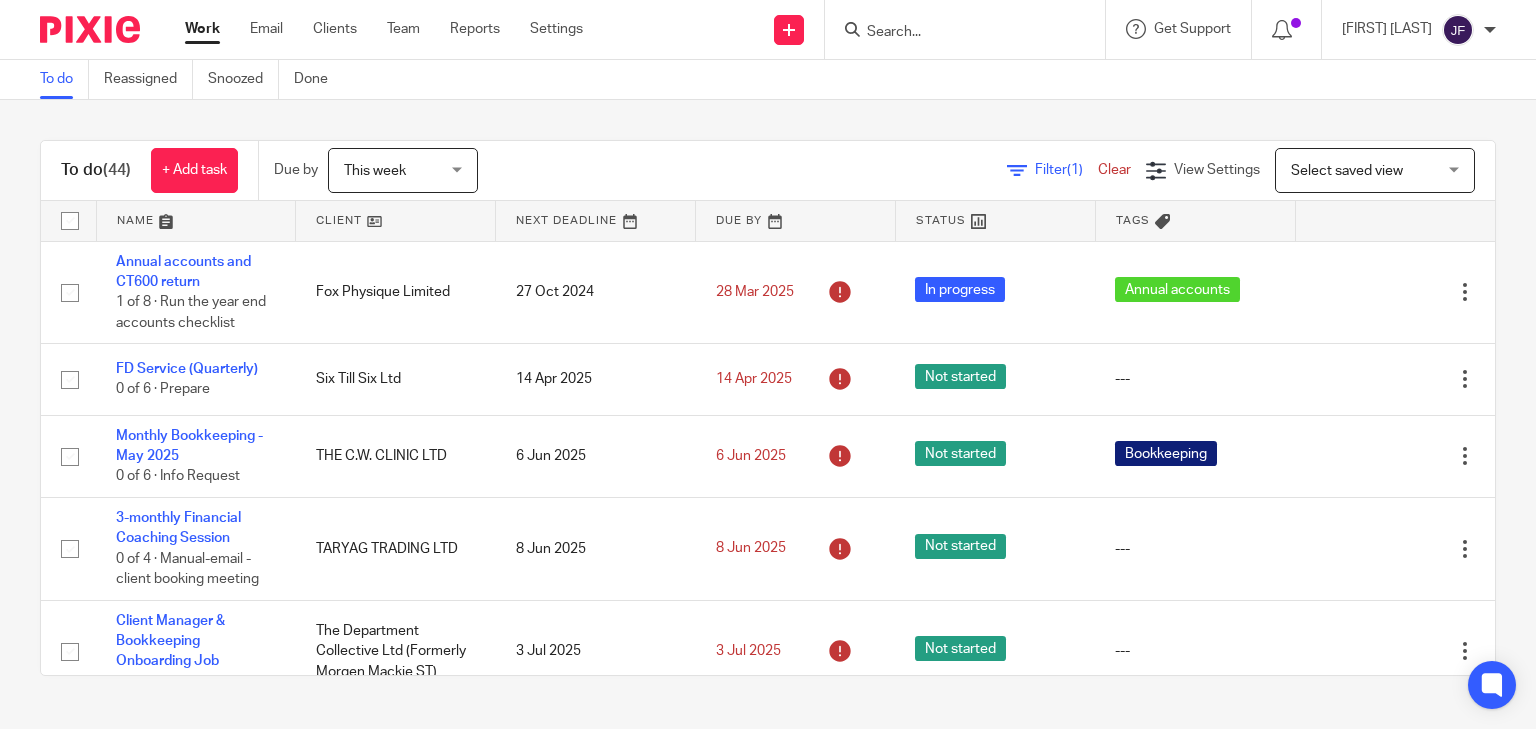 scroll, scrollTop: 0, scrollLeft: 0, axis: both 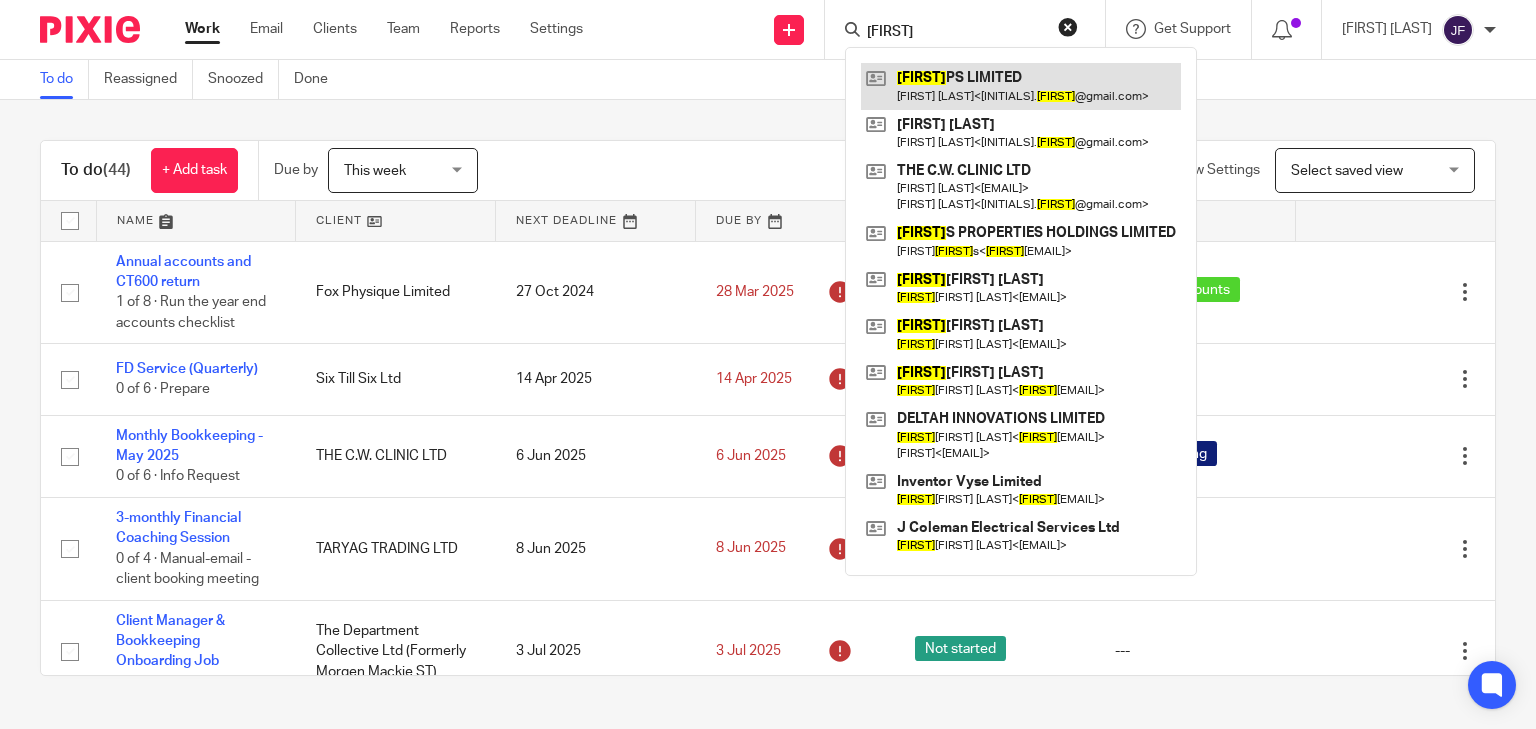 type on "jama" 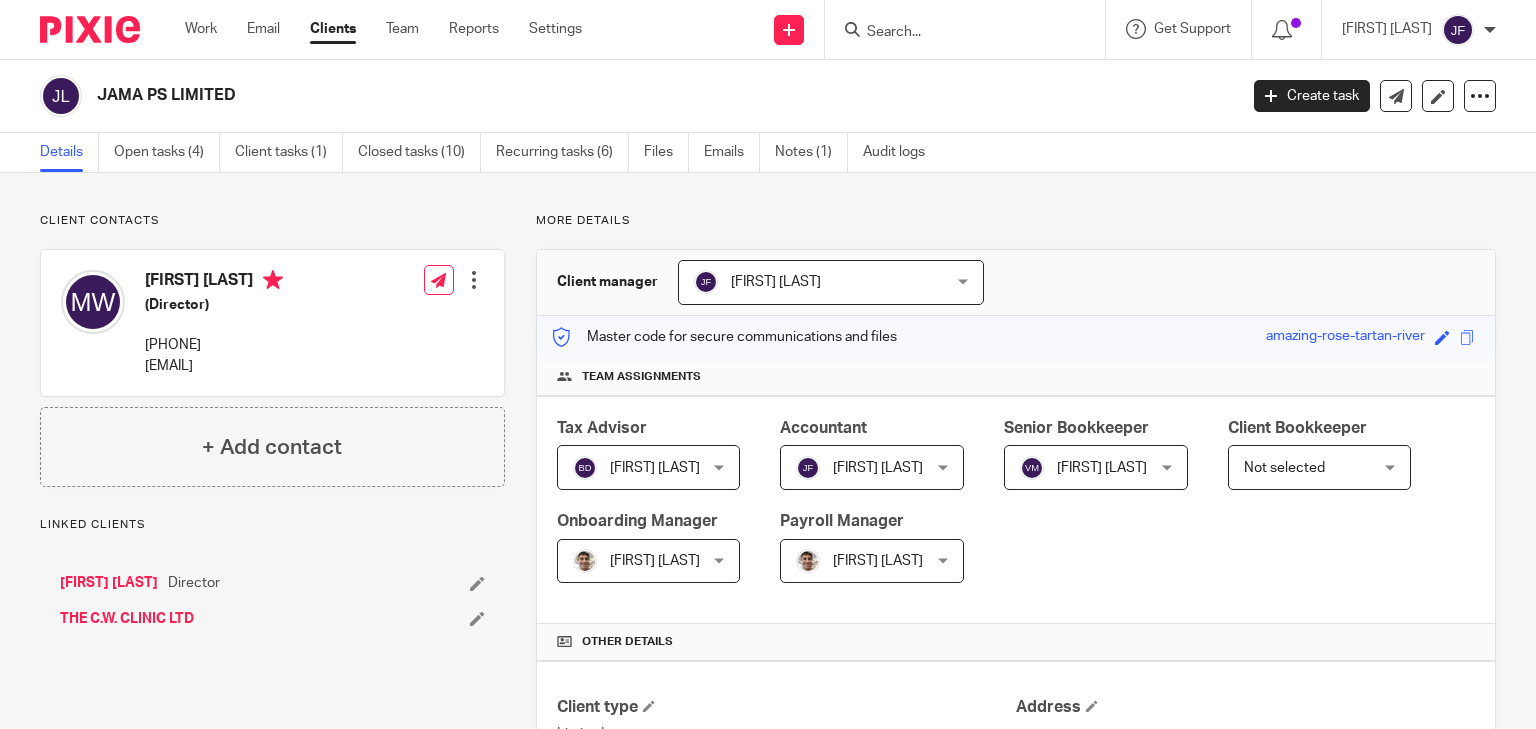 scroll, scrollTop: 0, scrollLeft: 0, axis: both 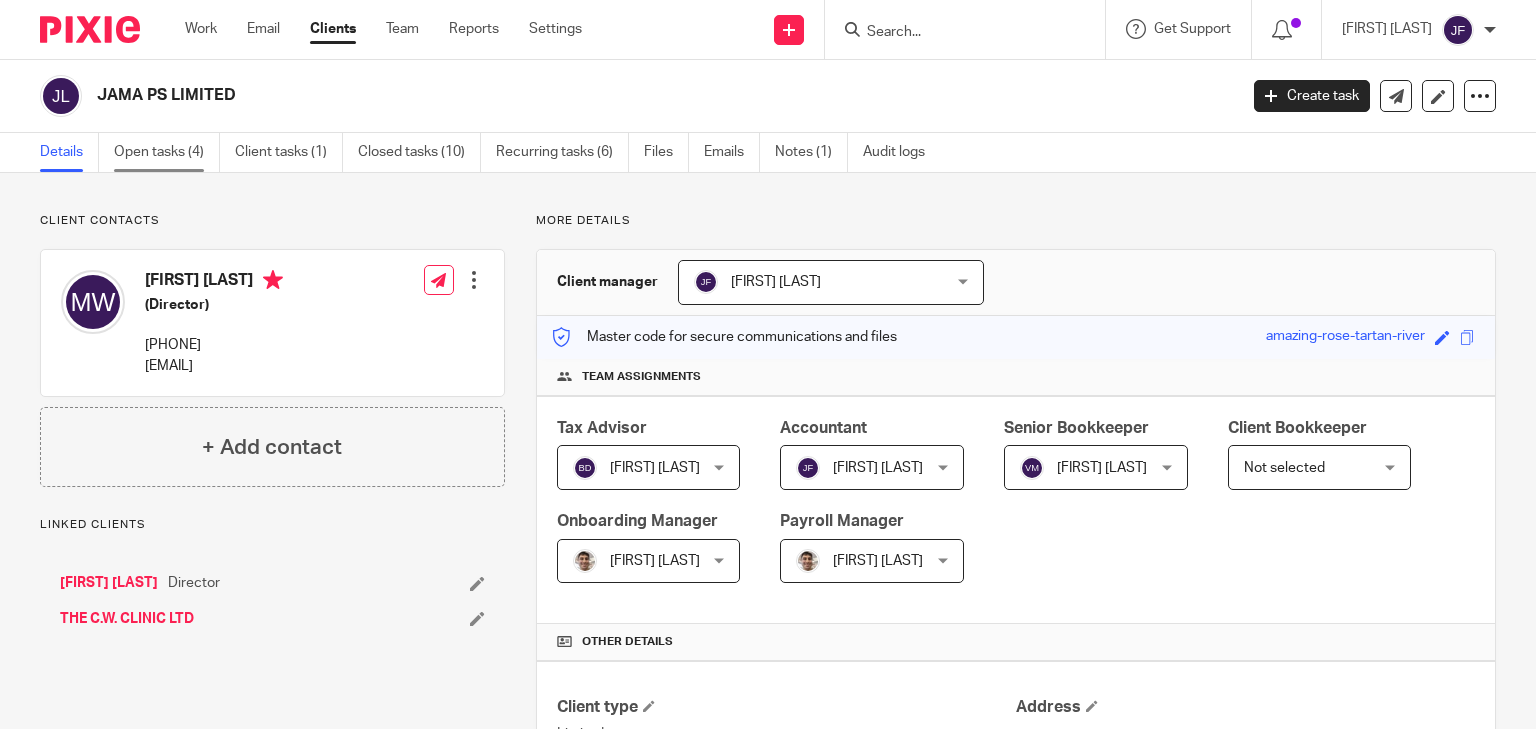 click on "Open tasks (4)" at bounding box center (167, 152) 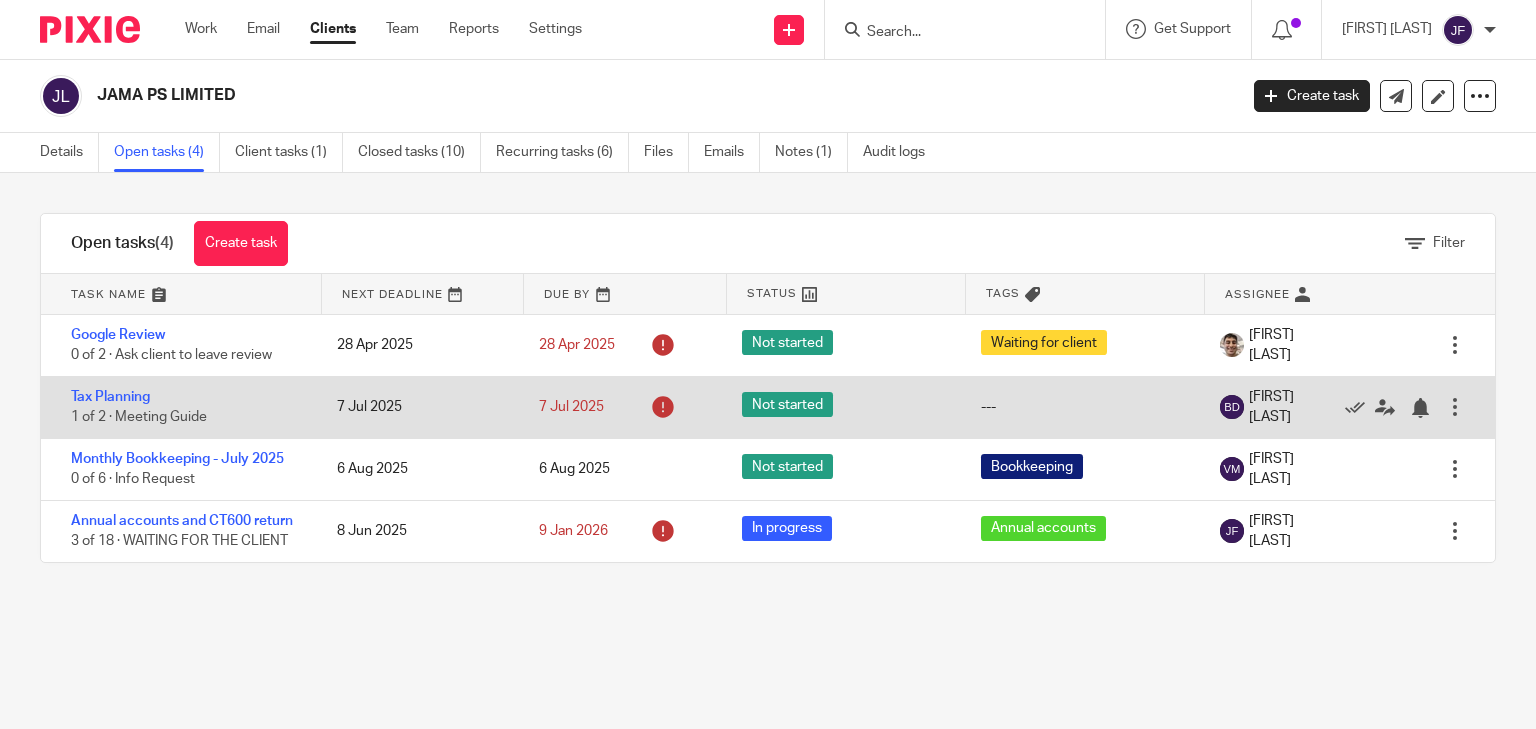 scroll, scrollTop: 0, scrollLeft: 0, axis: both 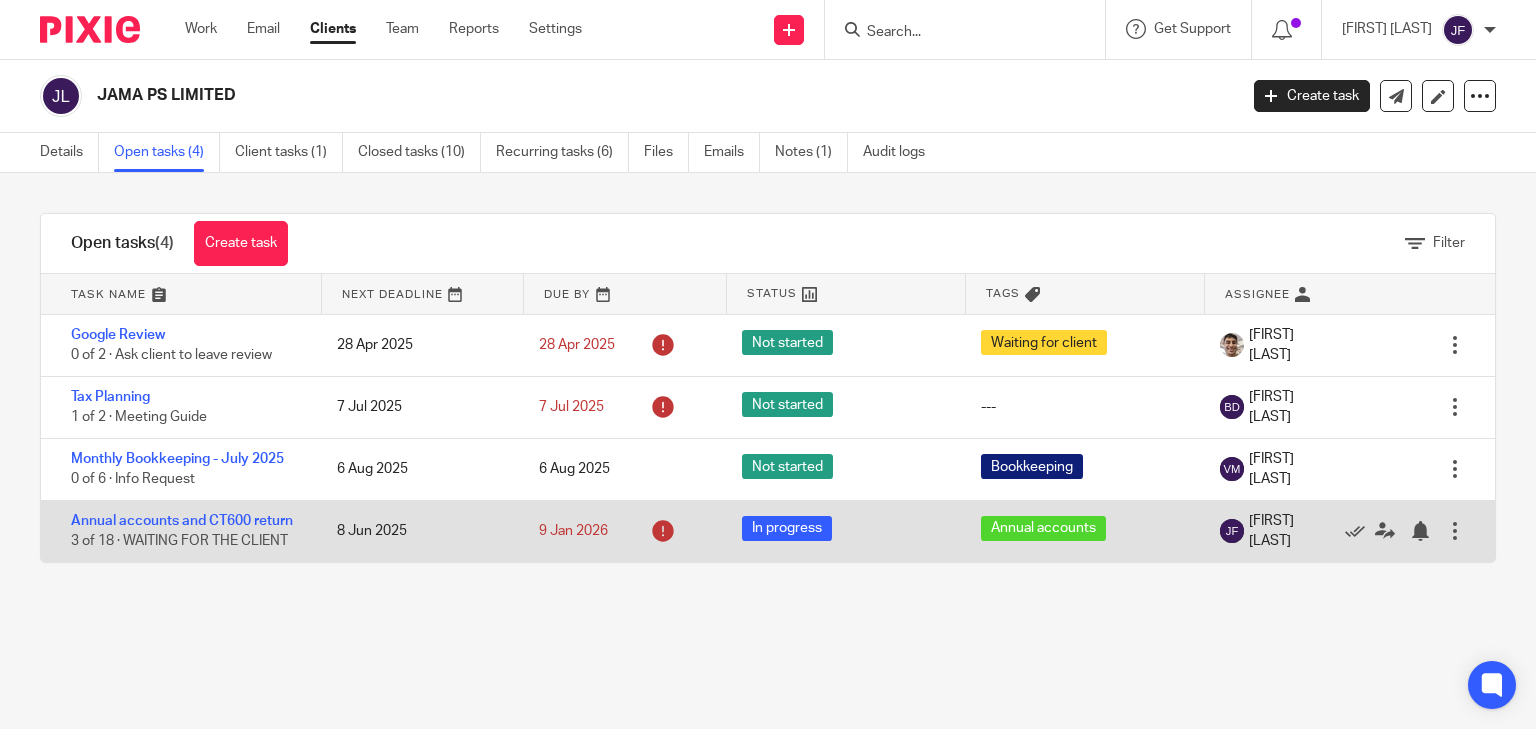 click on "3
of
18 ·
WAITING FOR THE CLIENT" at bounding box center [179, 541] 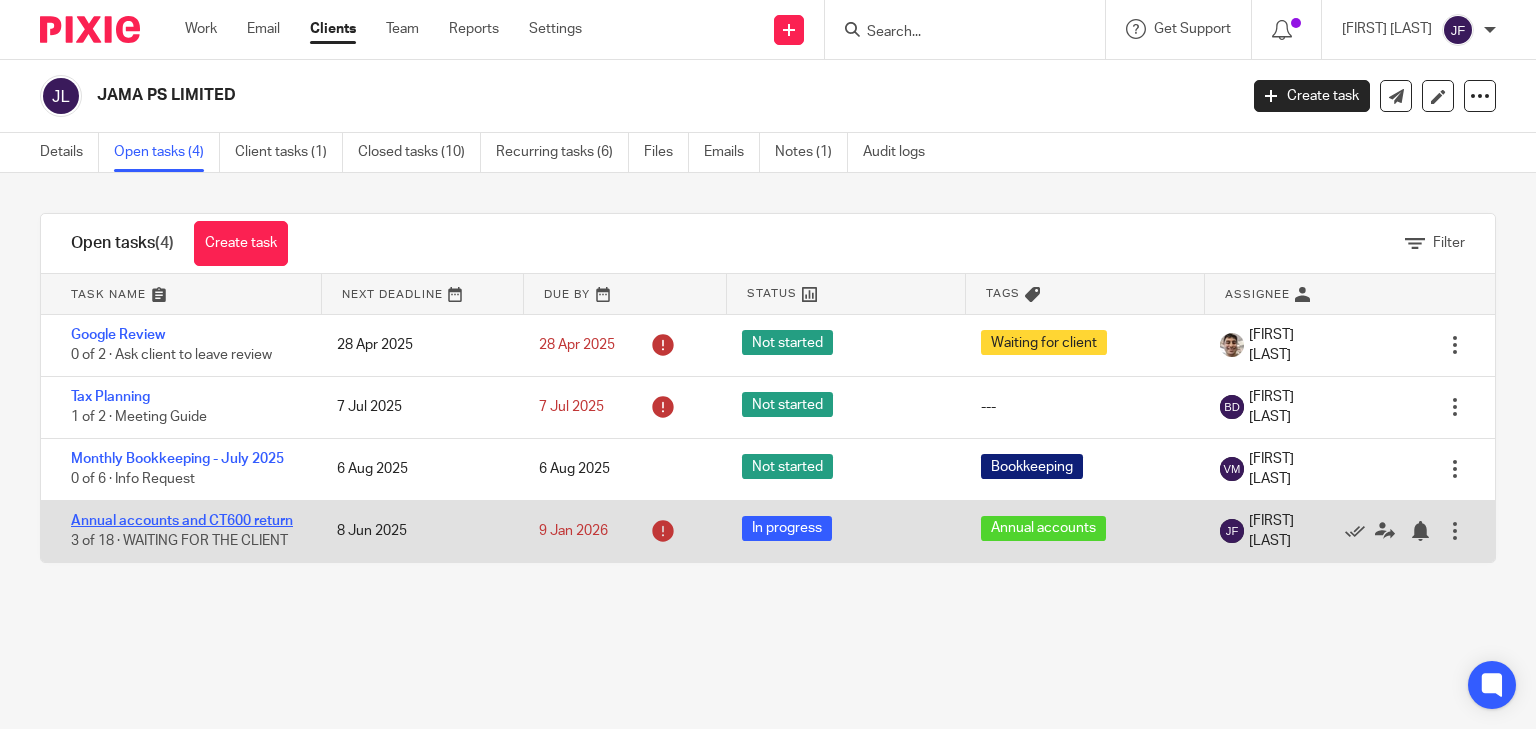 click on "Annual accounts and CT600 return" at bounding box center [182, 521] 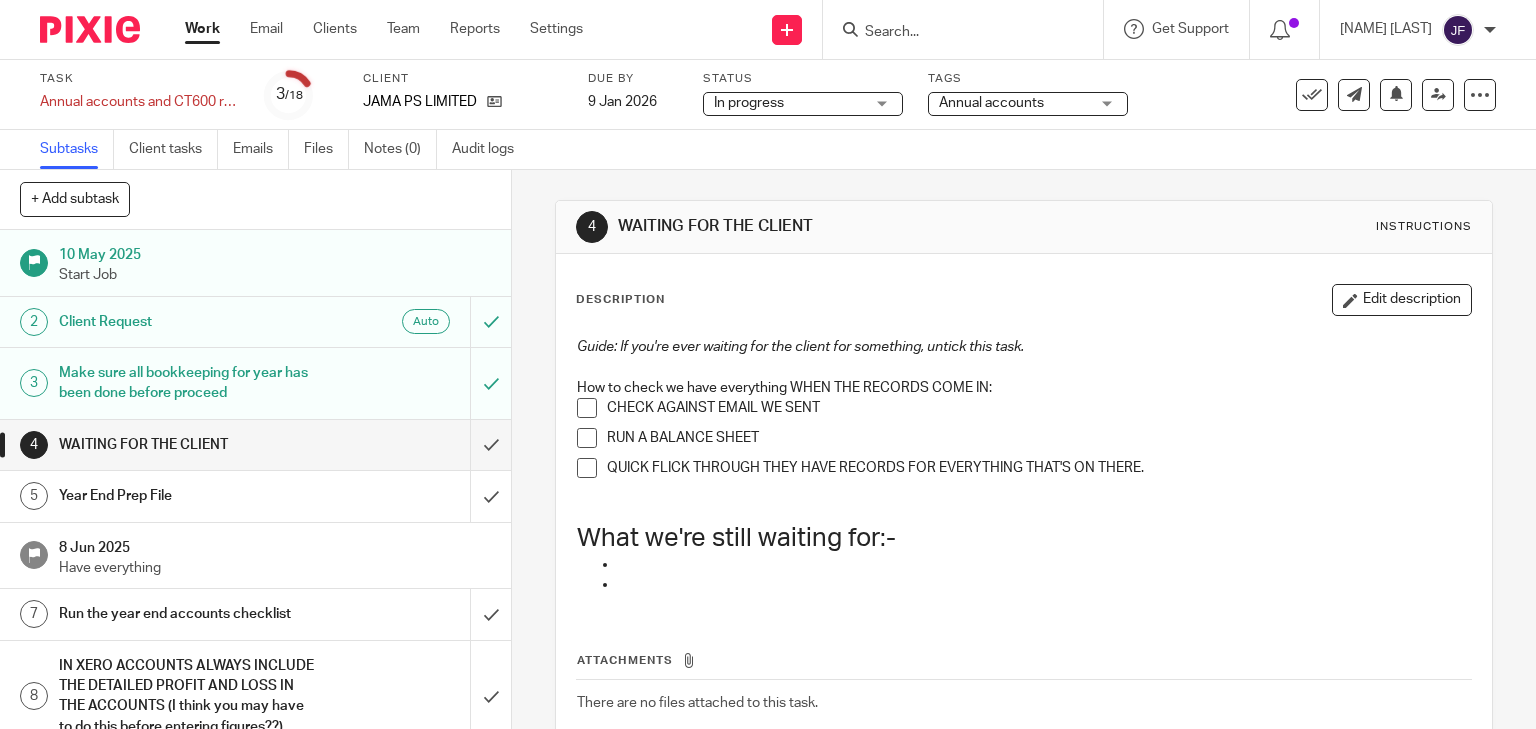 scroll, scrollTop: 0, scrollLeft: 0, axis: both 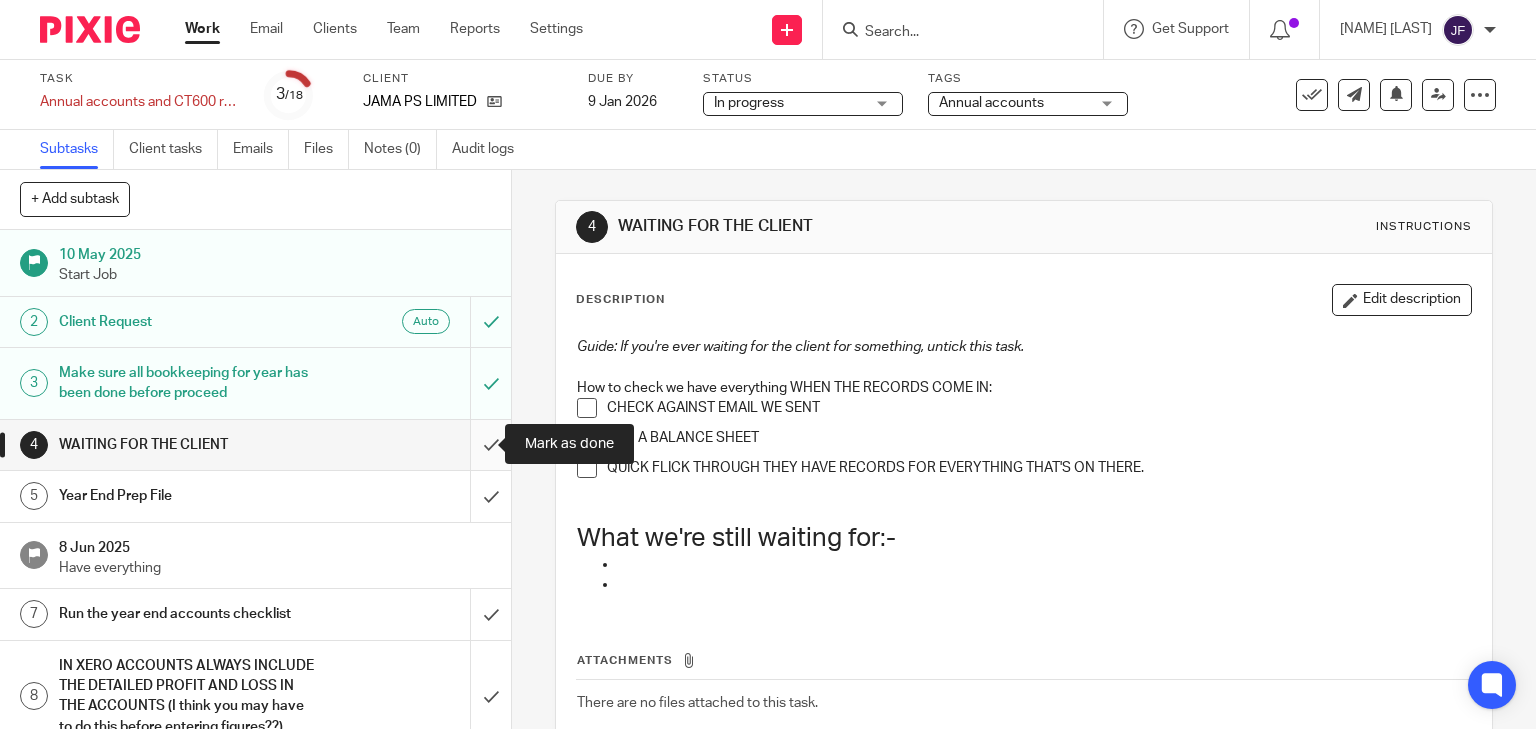click at bounding box center [255, 445] 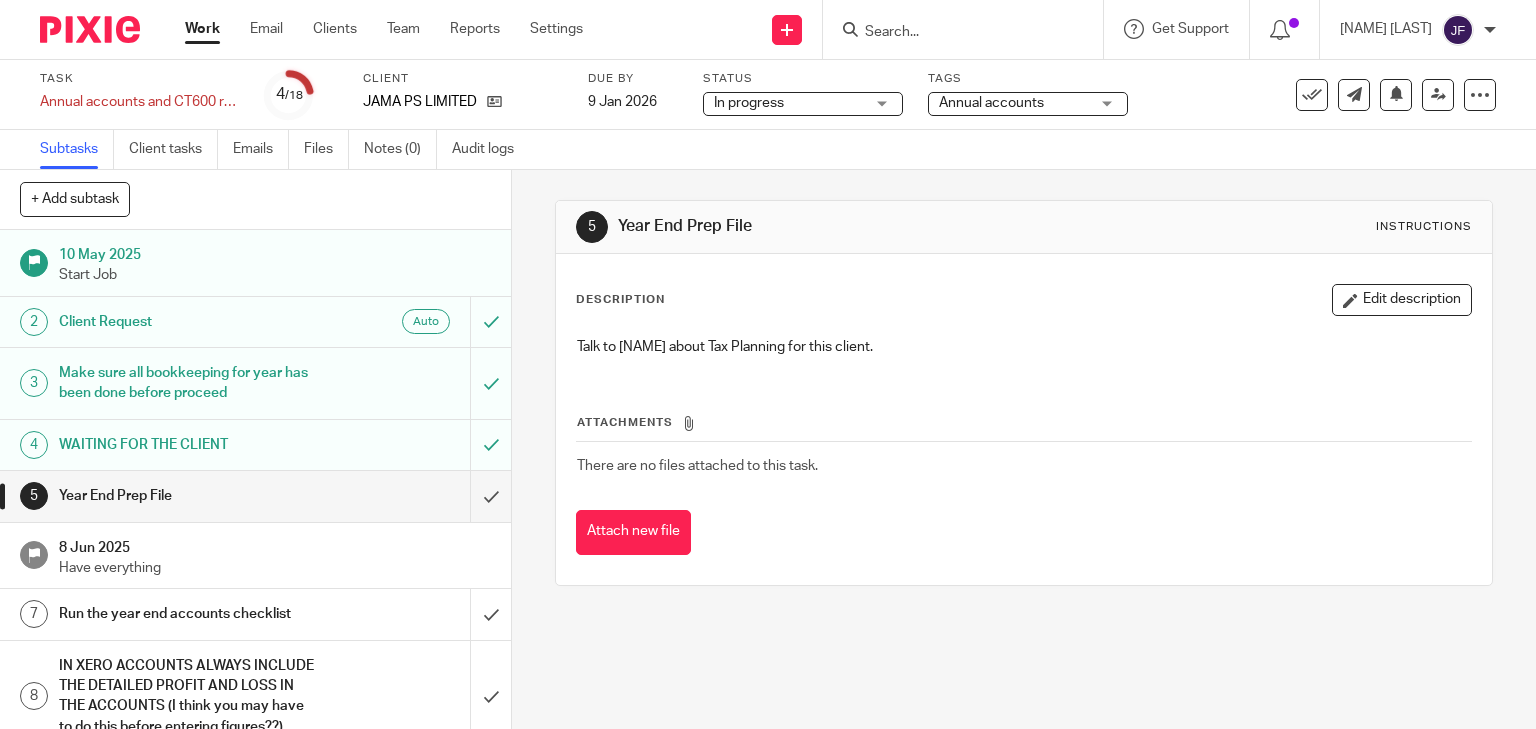 scroll, scrollTop: 0, scrollLeft: 0, axis: both 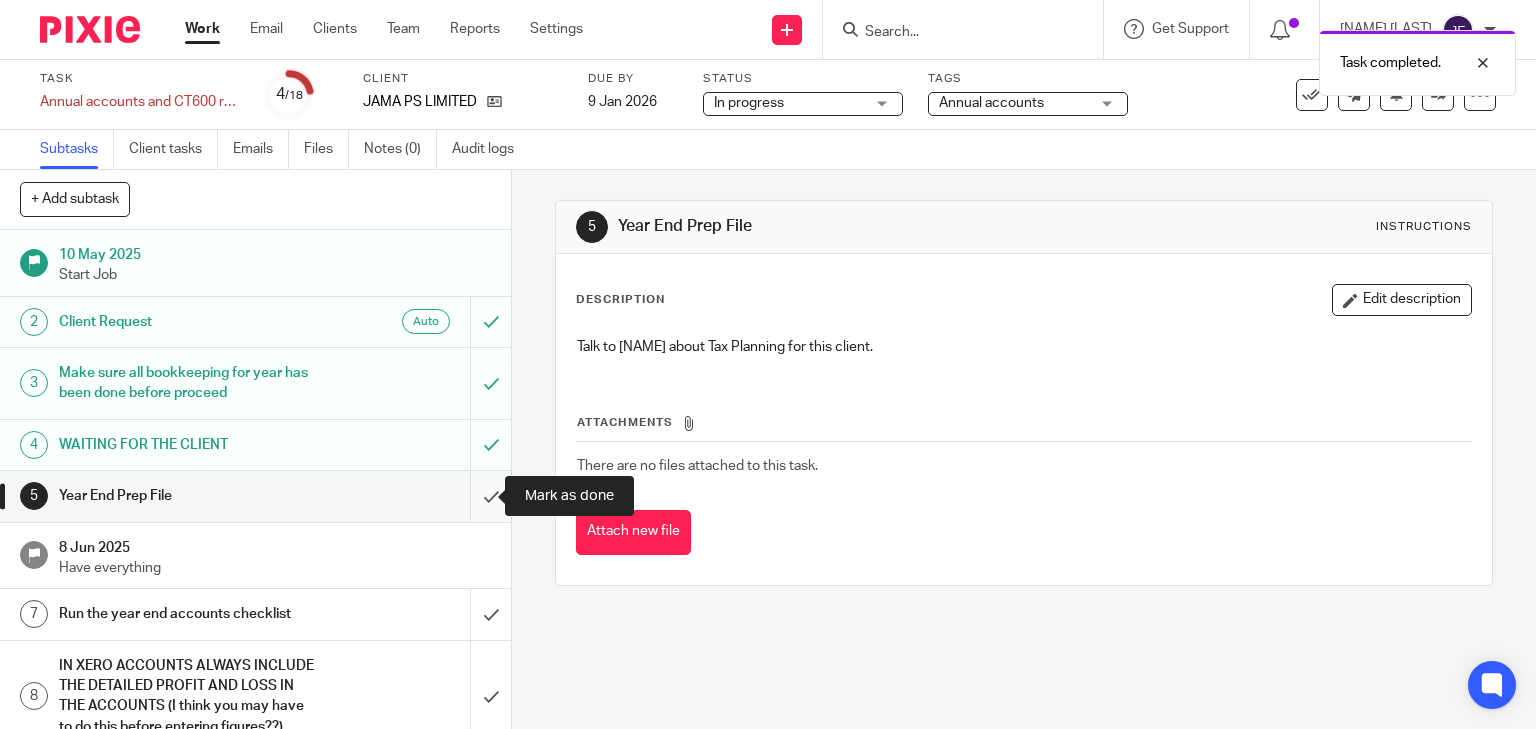 click at bounding box center (255, 496) 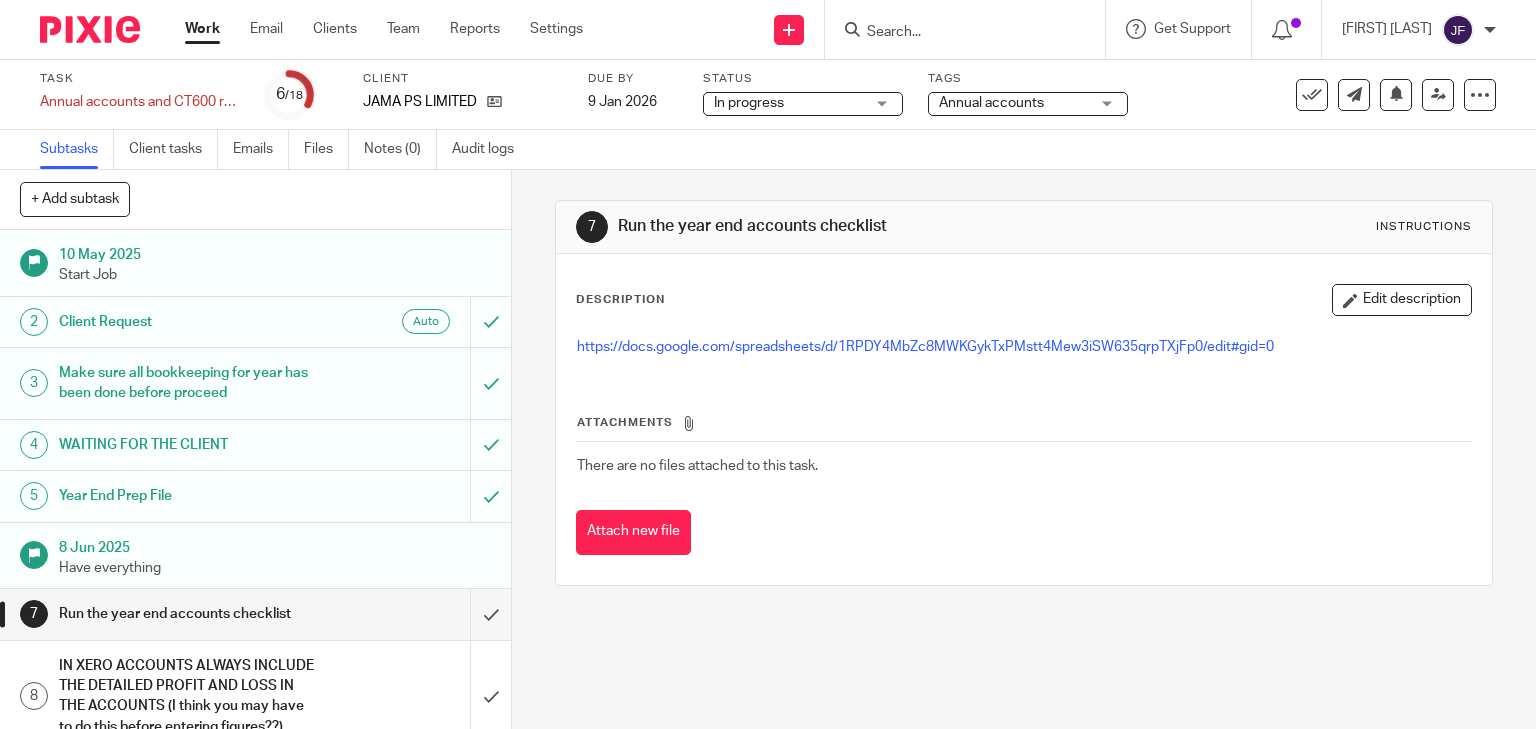 scroll, scrollTop: 0, scrollLeft: 0, axis: both 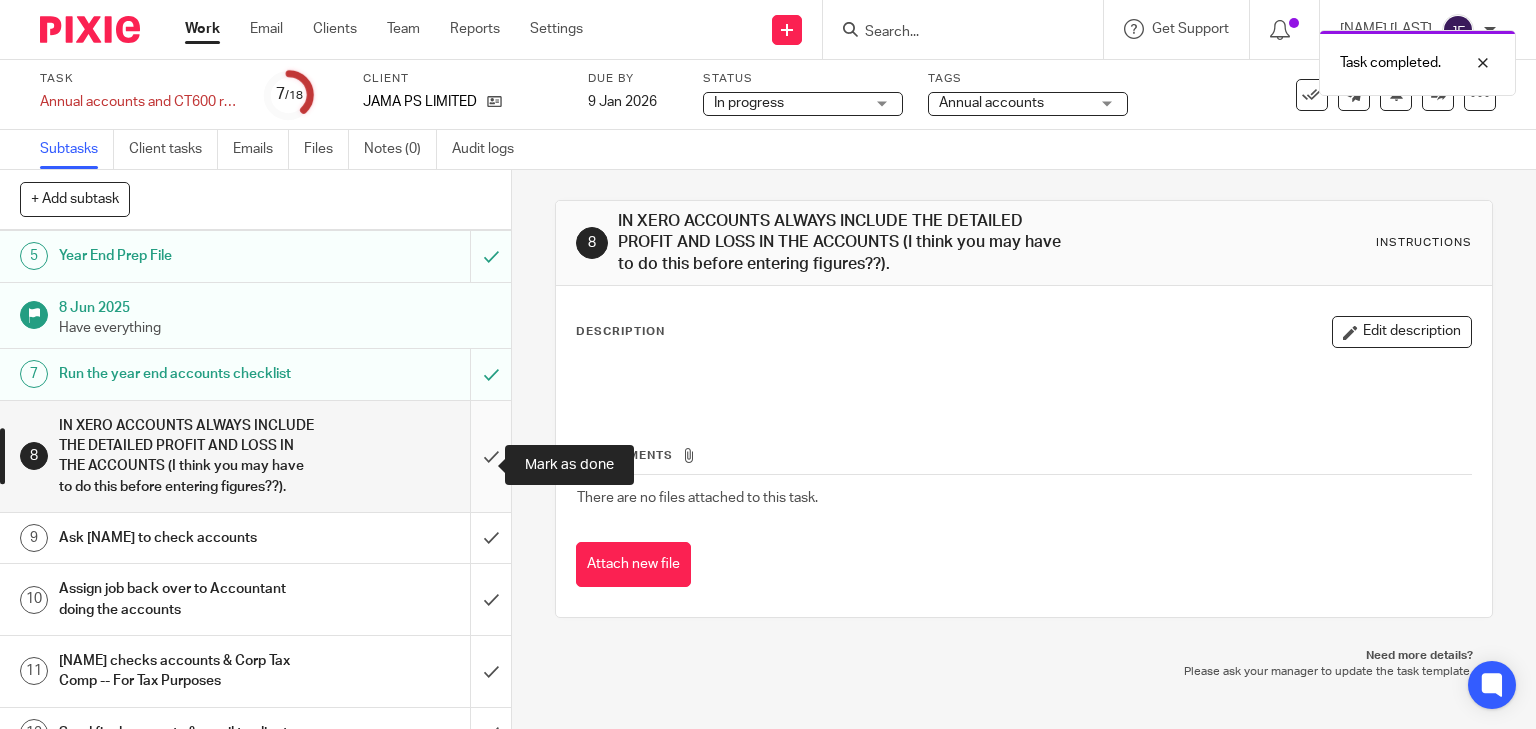 click at bounding box center [255, 456] 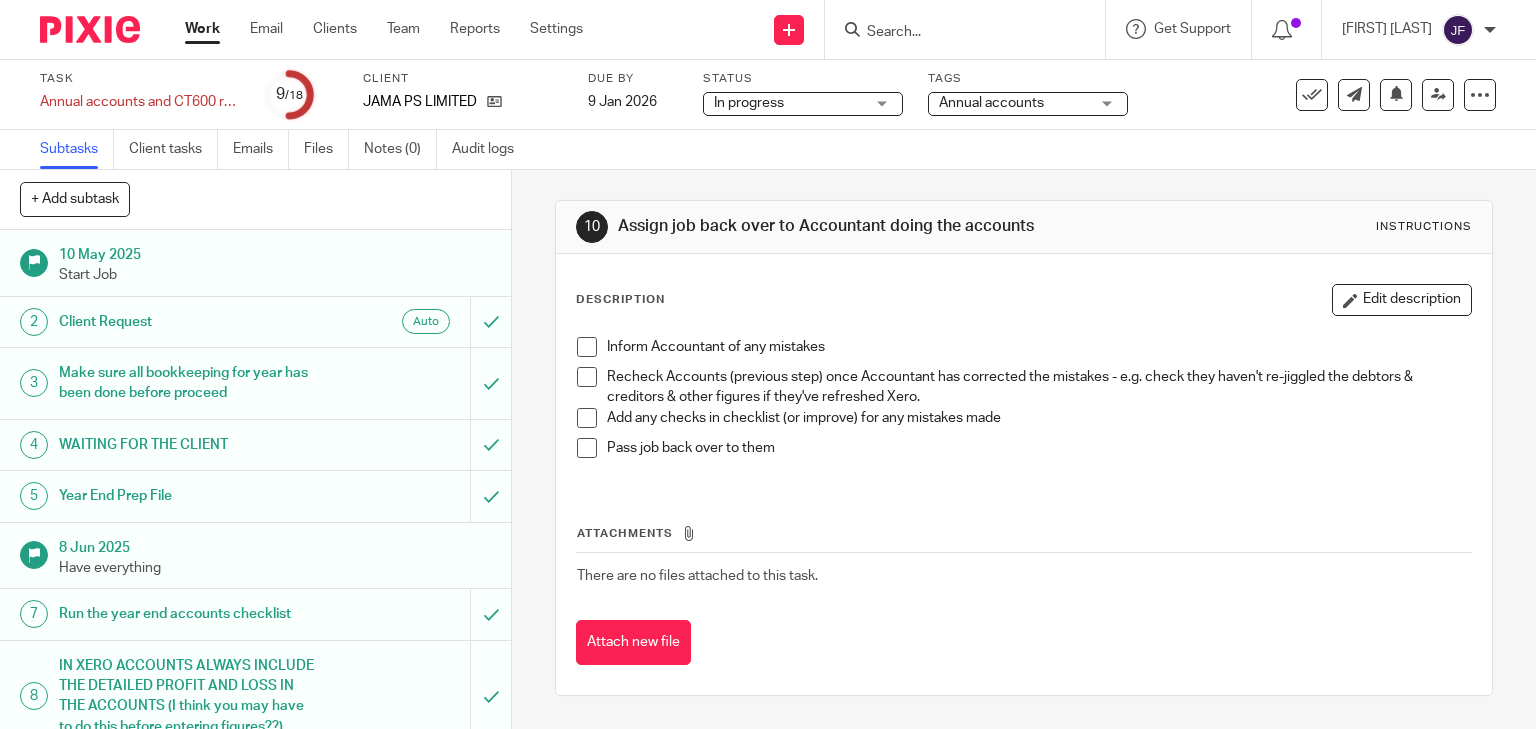 scroll, scrollTop: 0, scrollLeft: 0, axis: both 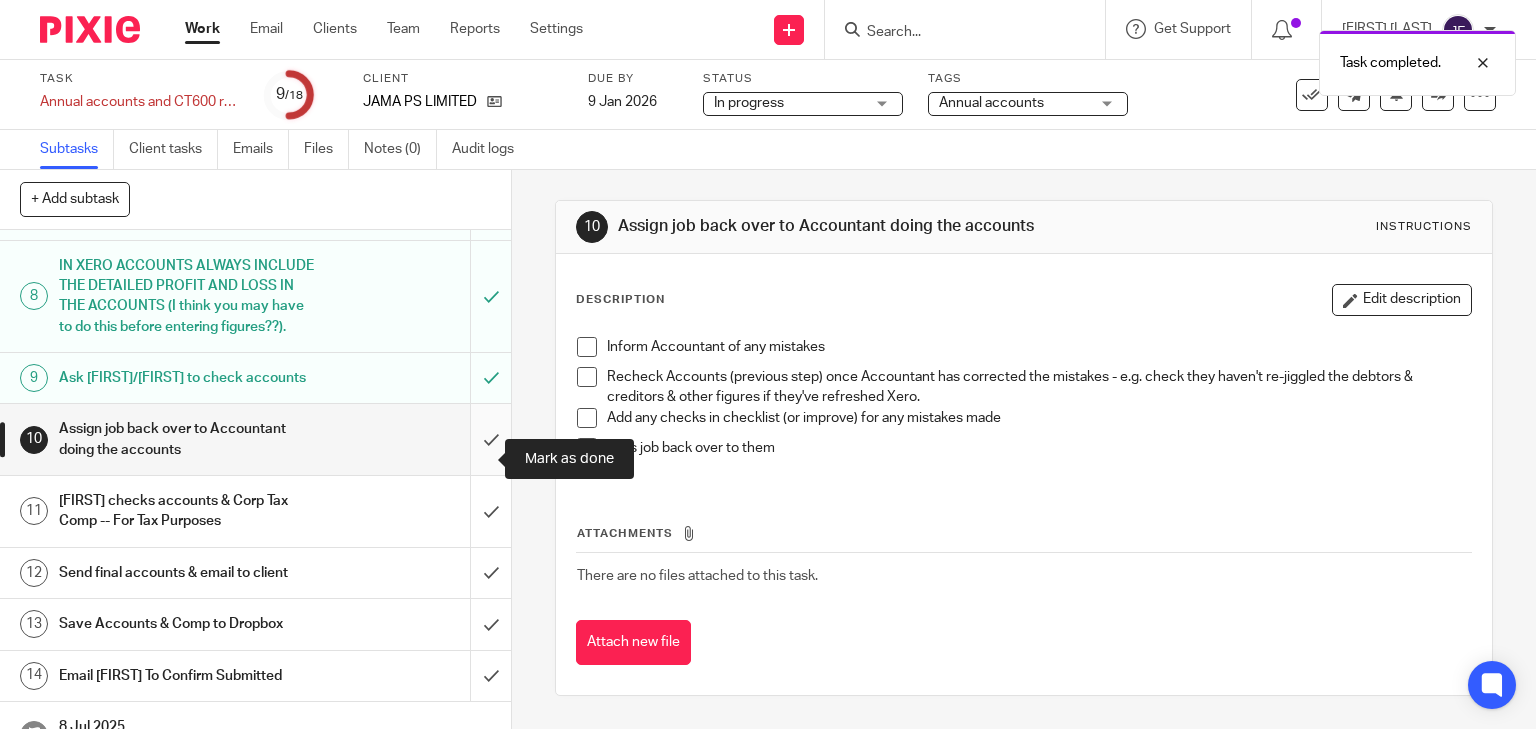 click at bounding box center [255, 439] 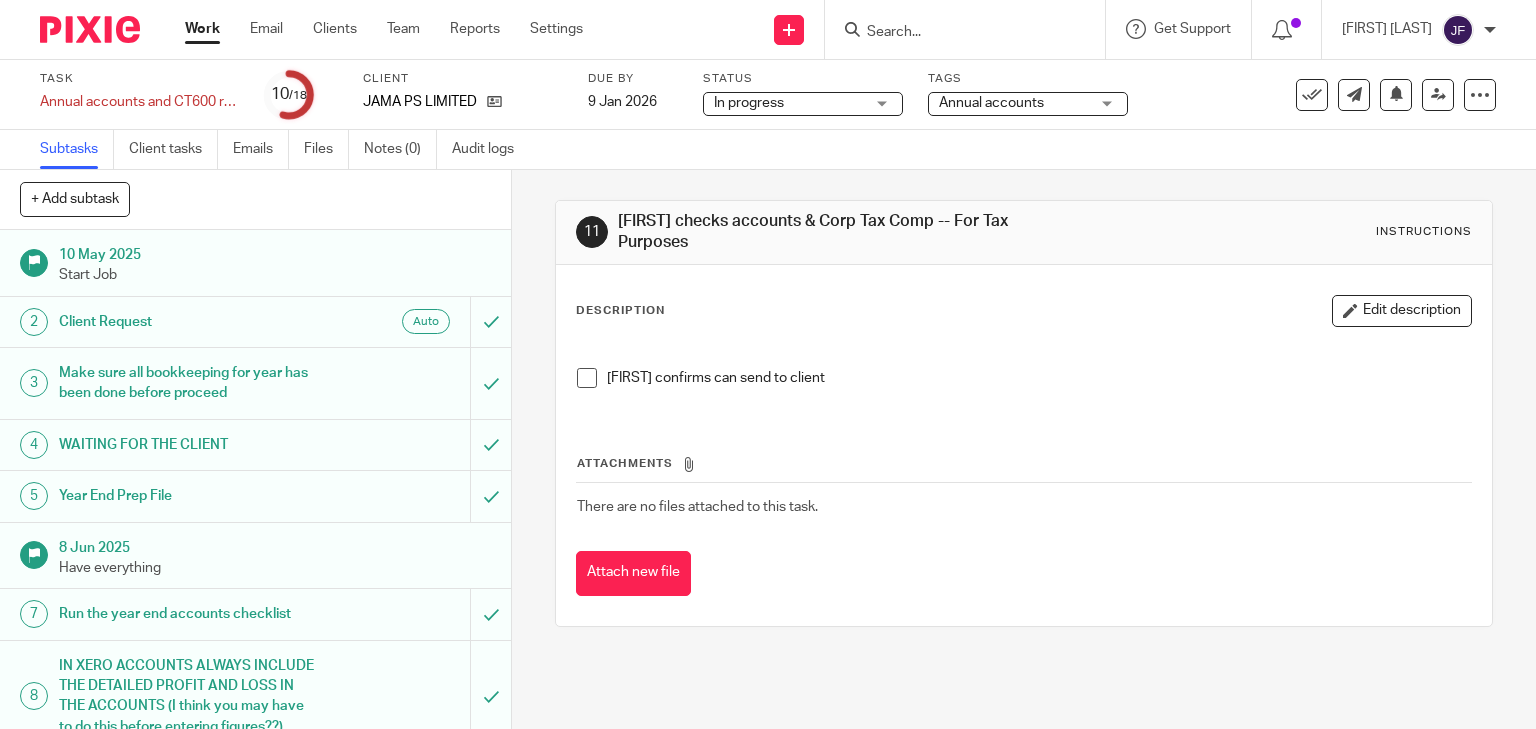 scroll, scrollTop: 0, scrollLeft: 0, axis: both 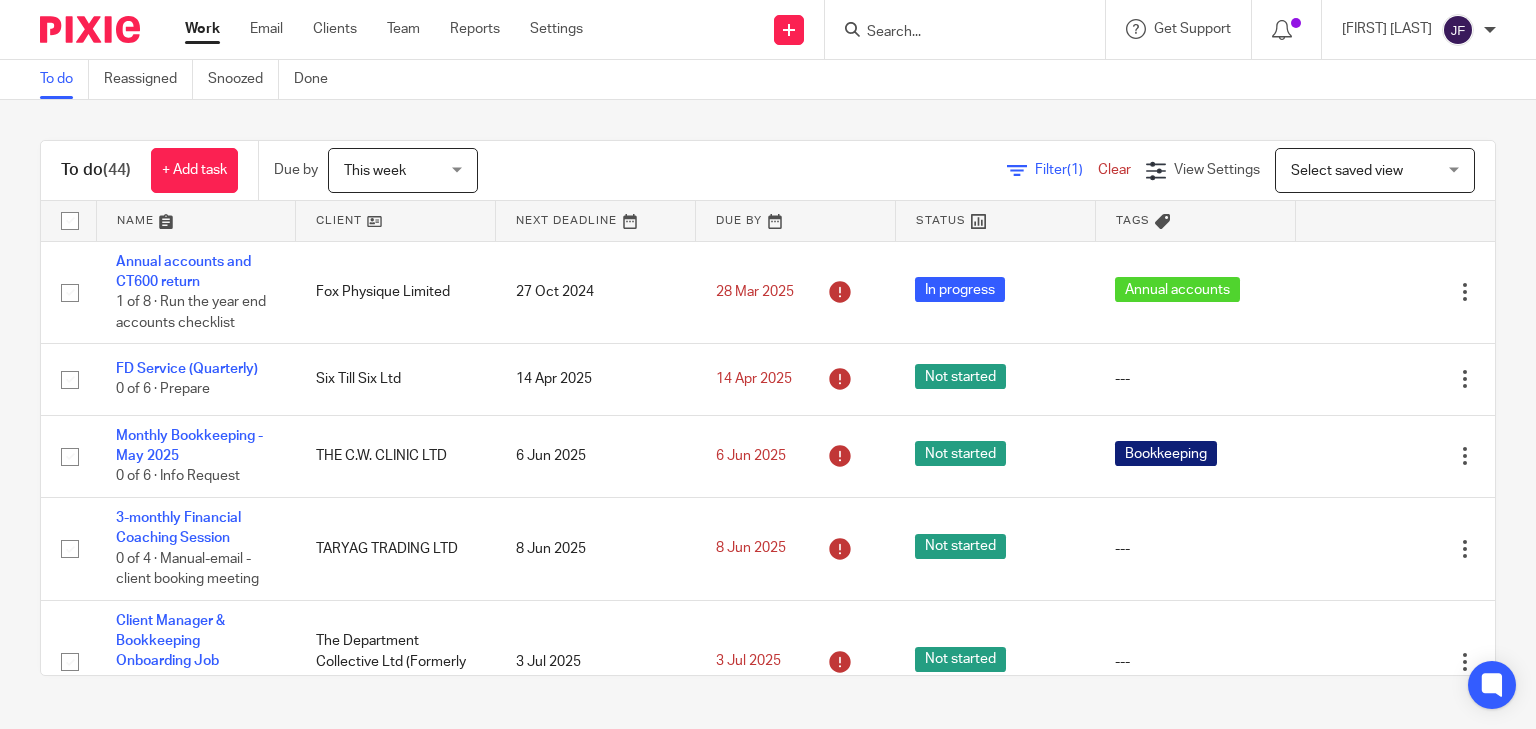 click at bounding box center [955, 33] 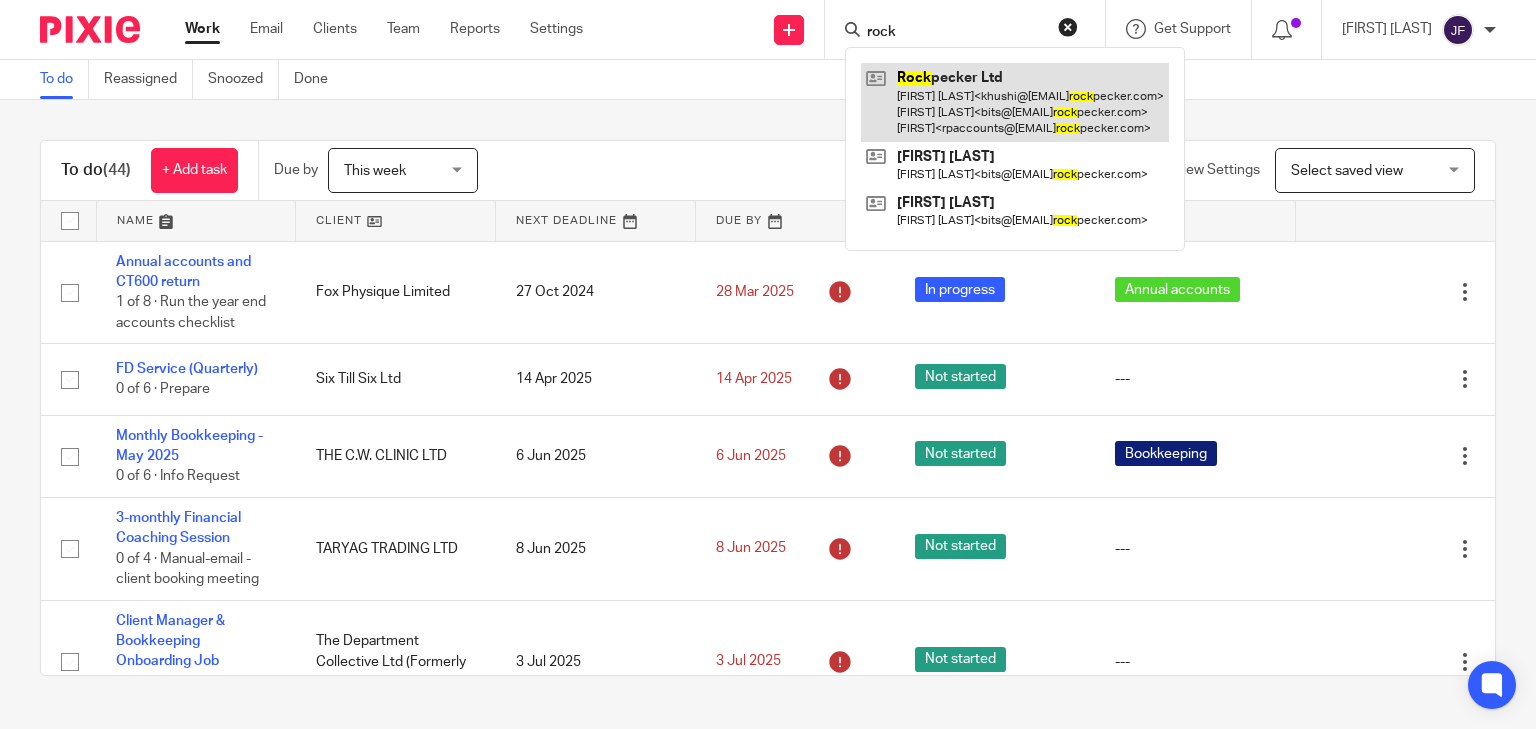 type on "rock" 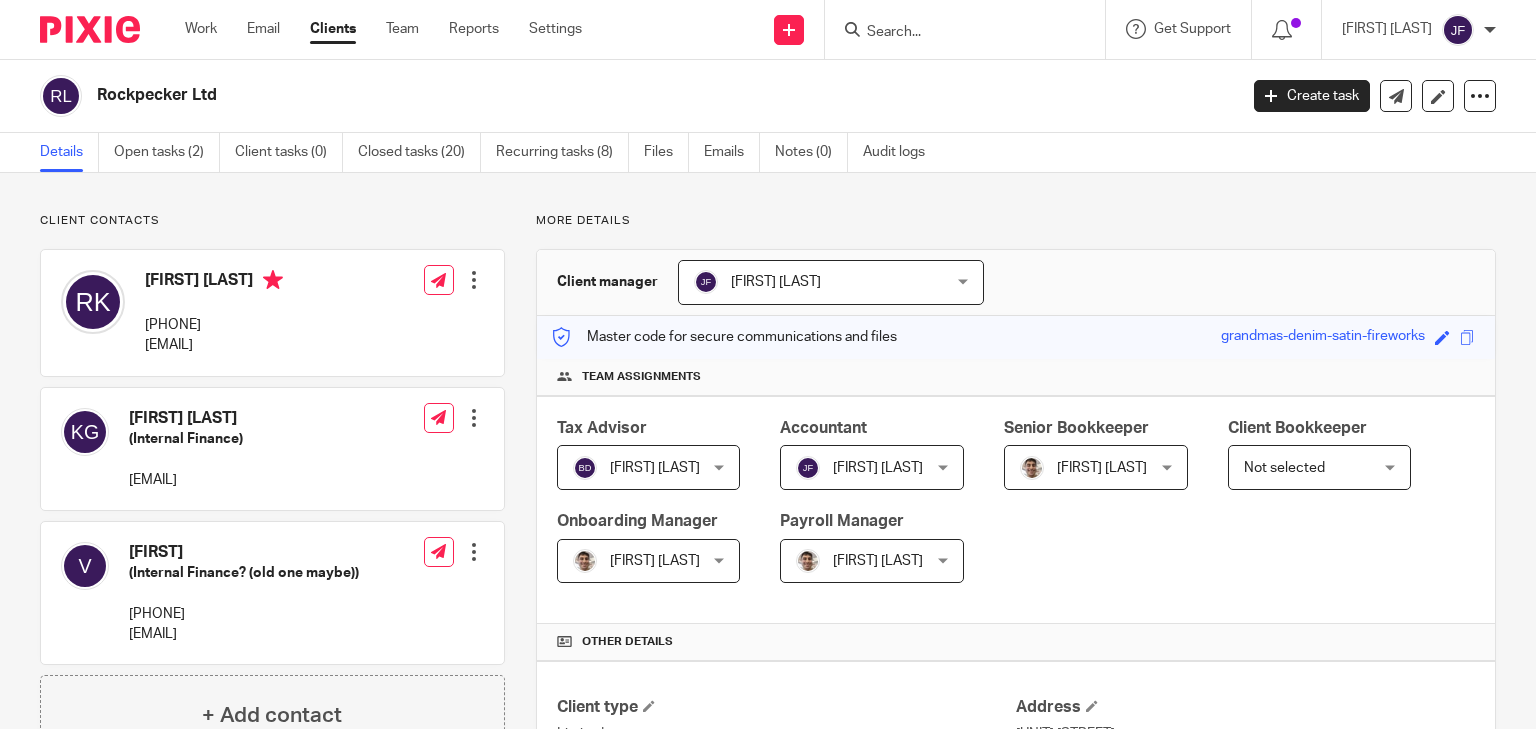 scroll, scrollTop: 0, scrollLeft: 0, axis: both 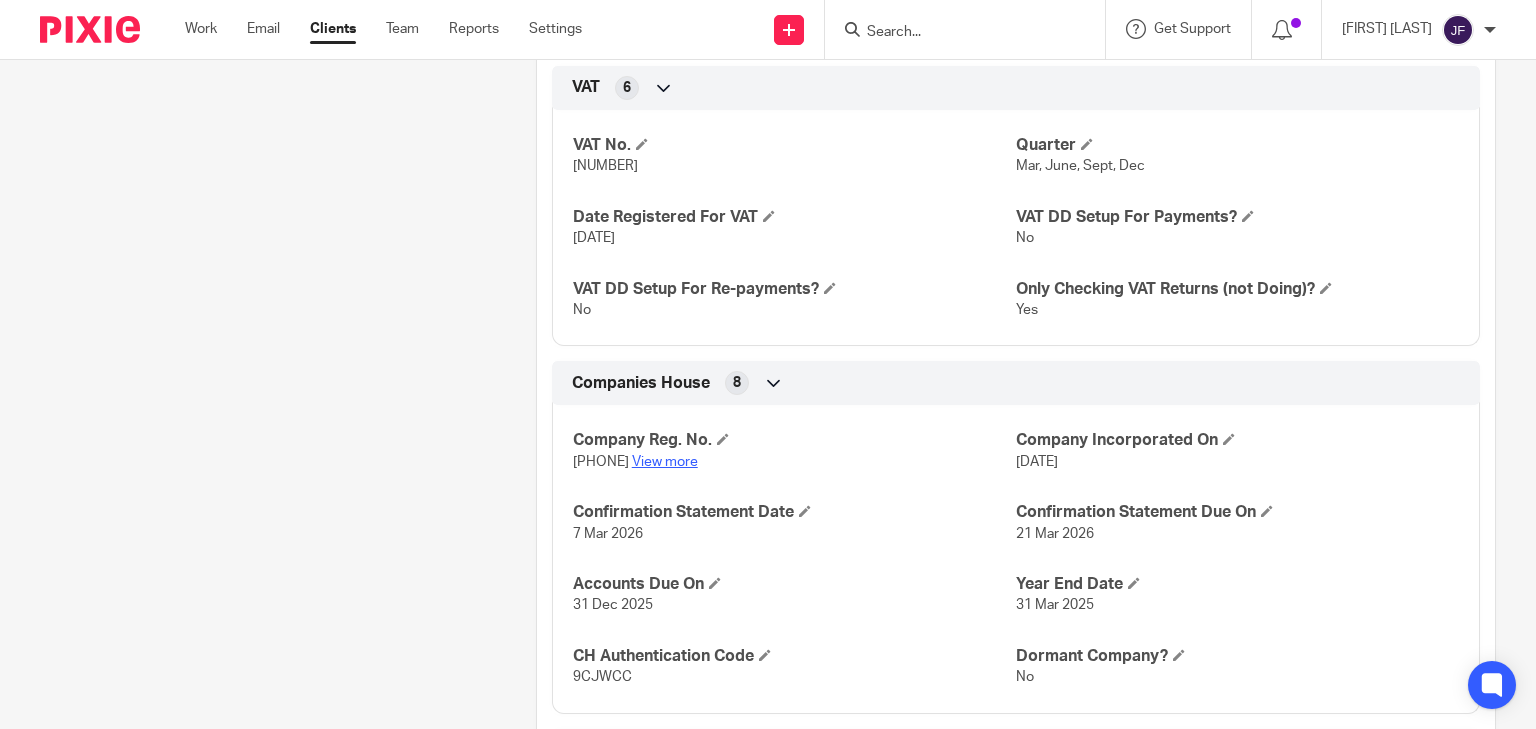 click on "View more" at bounding box center (665, 462) 